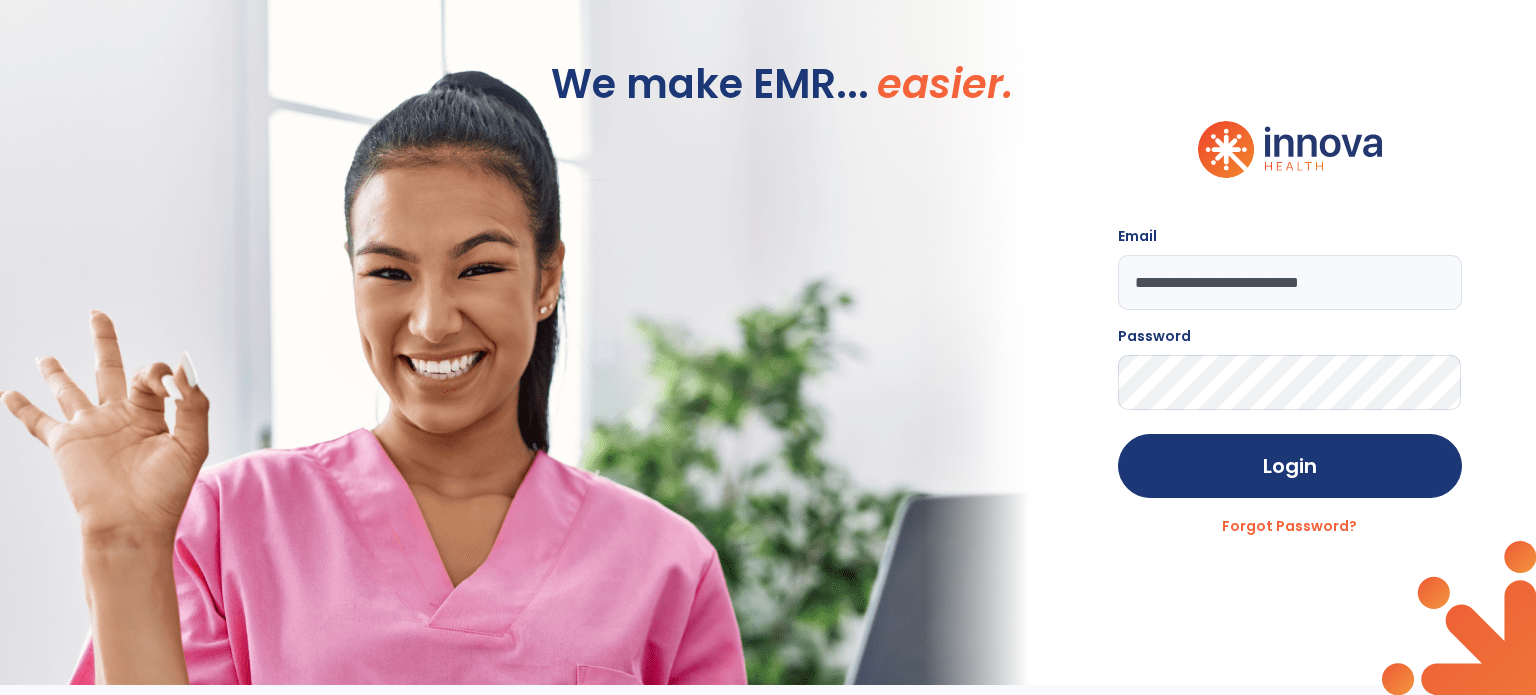 scroll, scrollTop: 0, scrollLeft: 0, axis: both 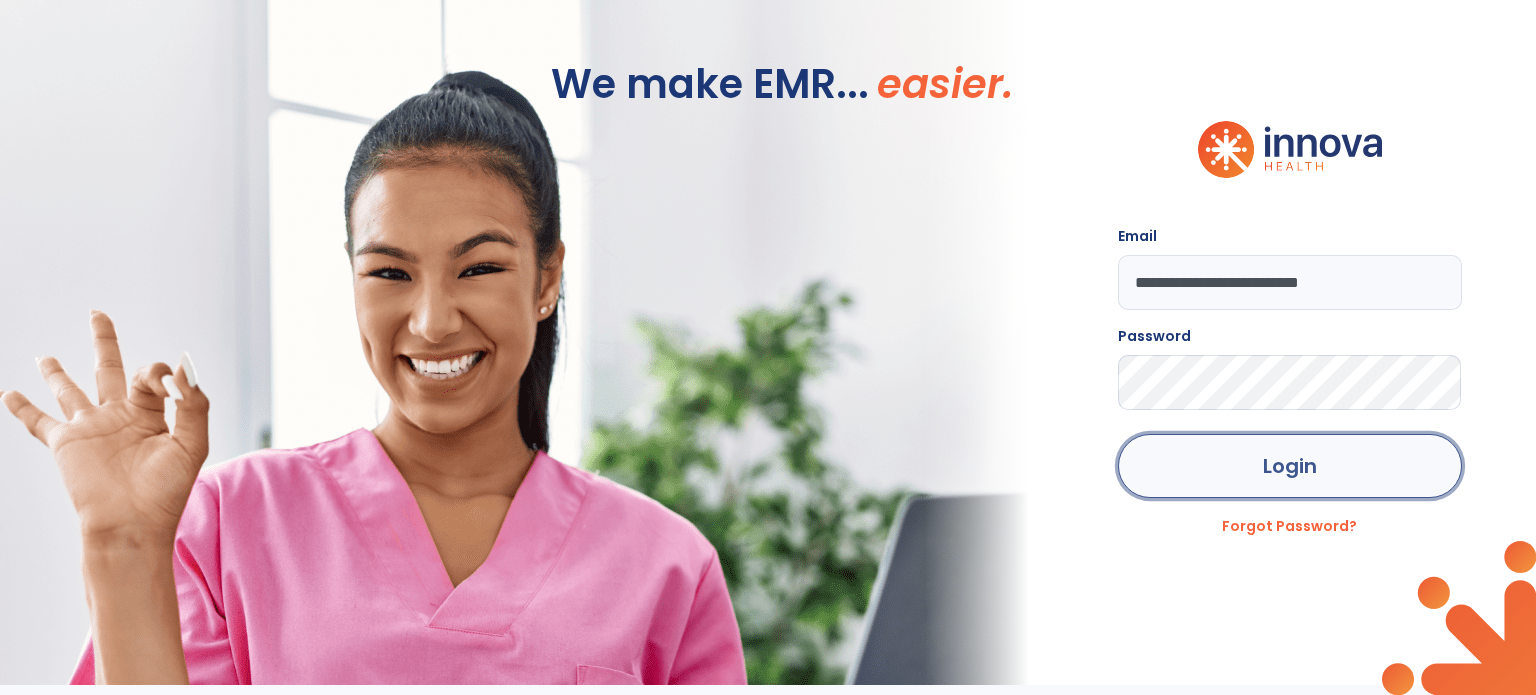 click on "Login" 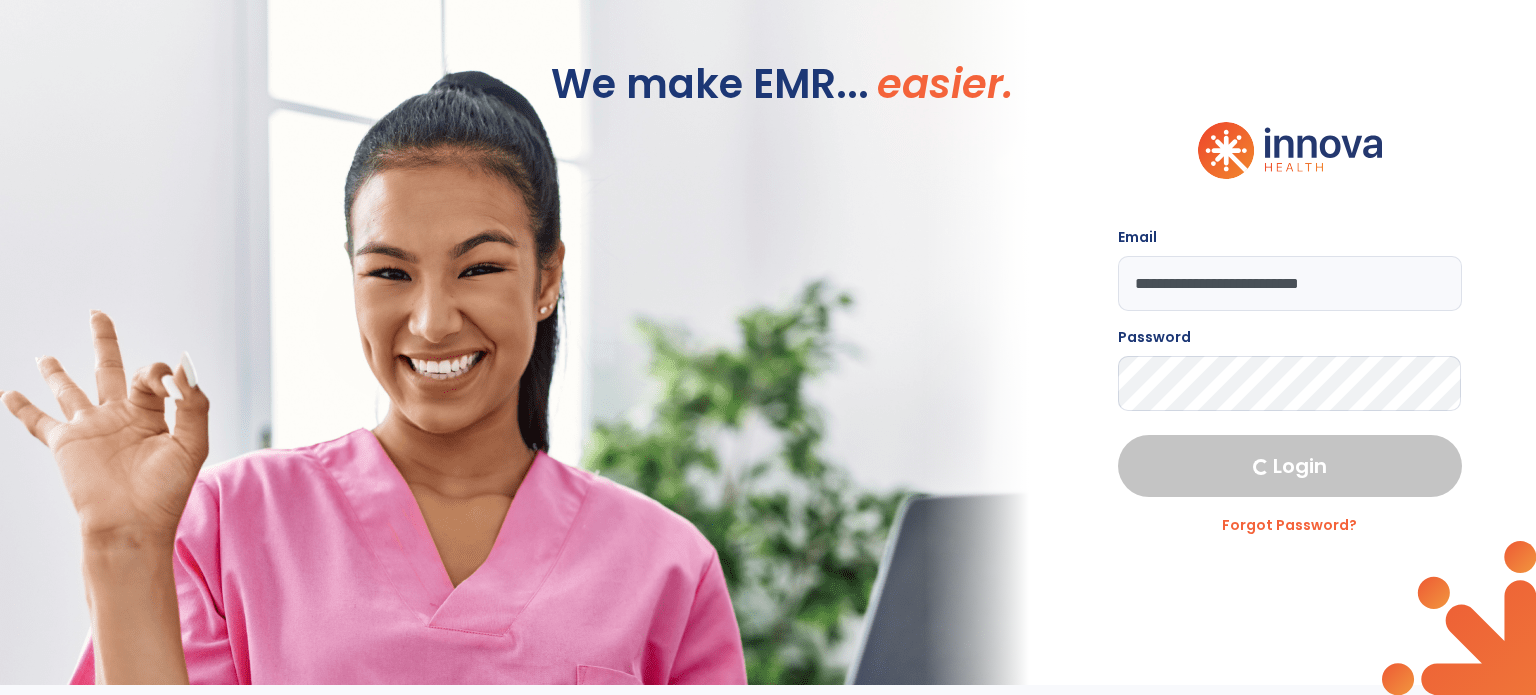 select on "***" 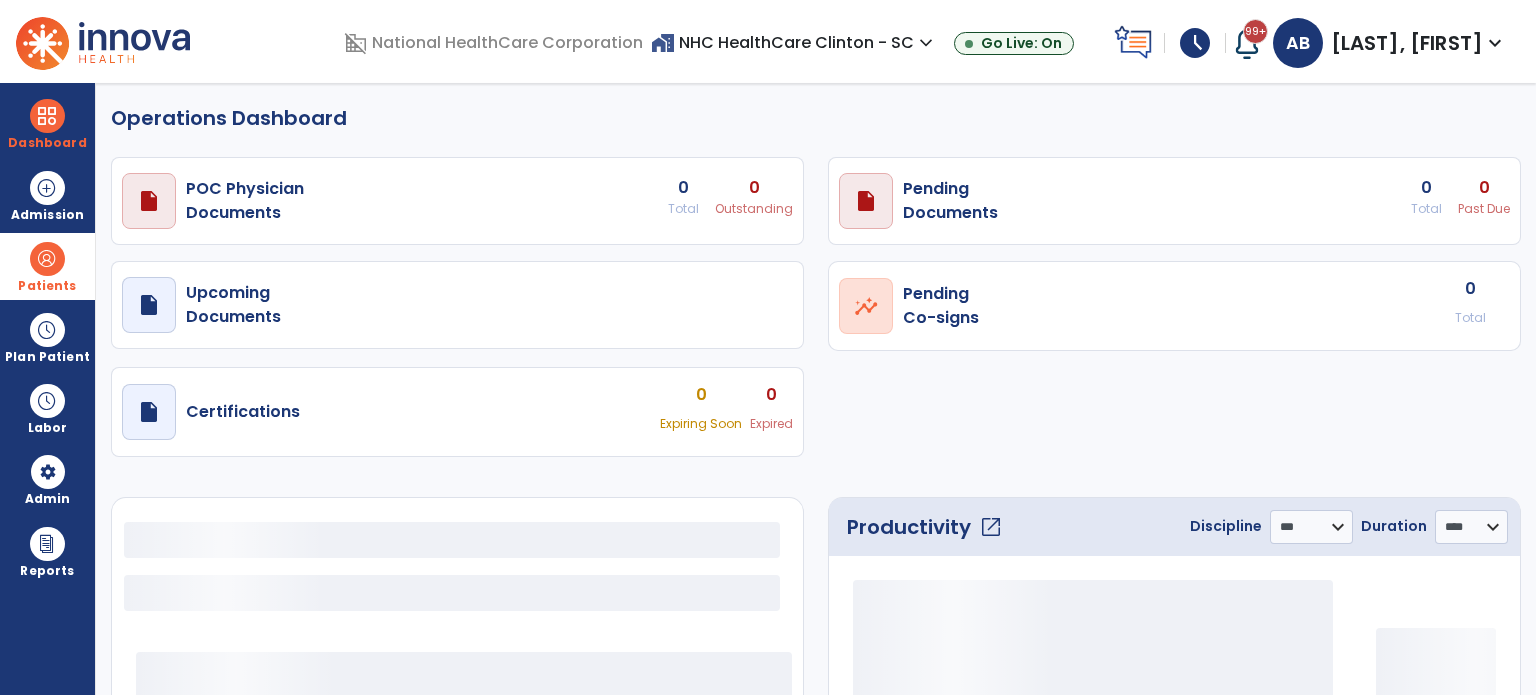 select on "***" 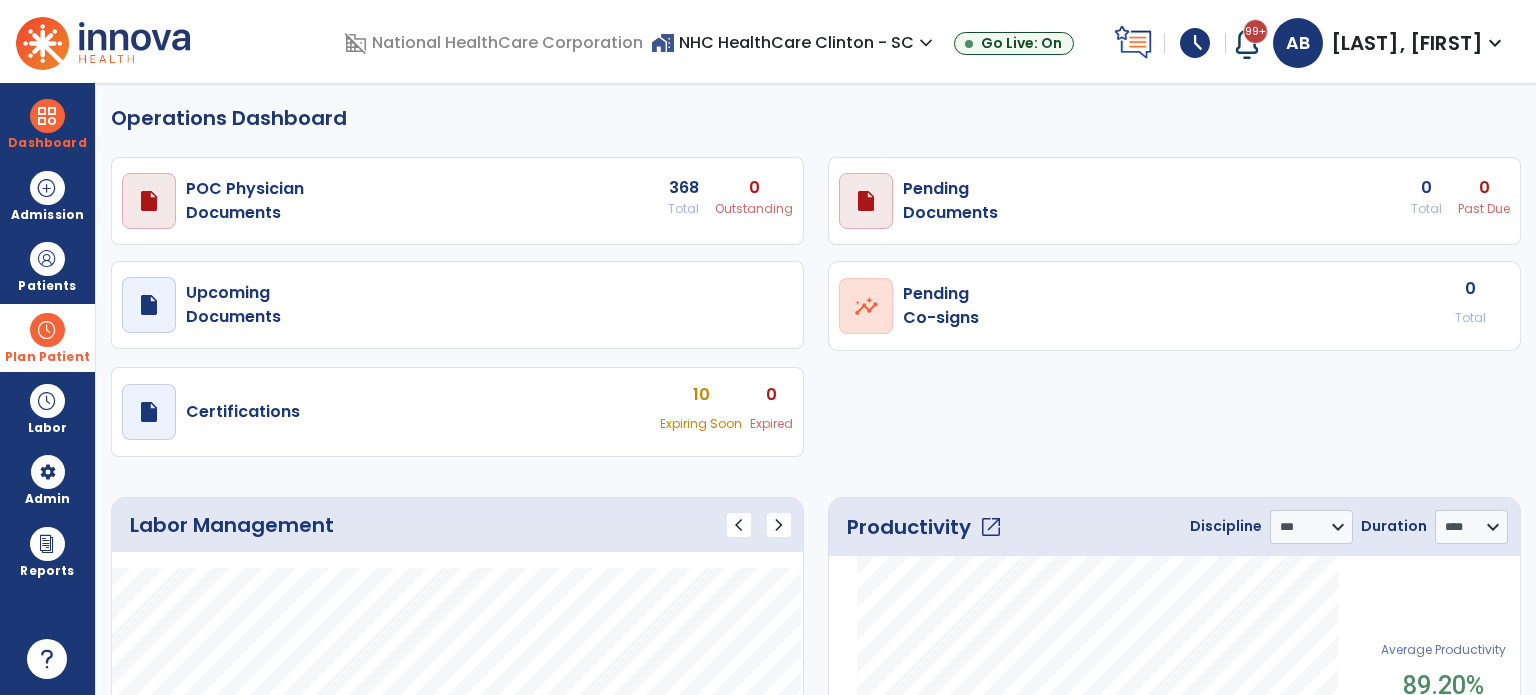 click at bounding box center (47, 330) 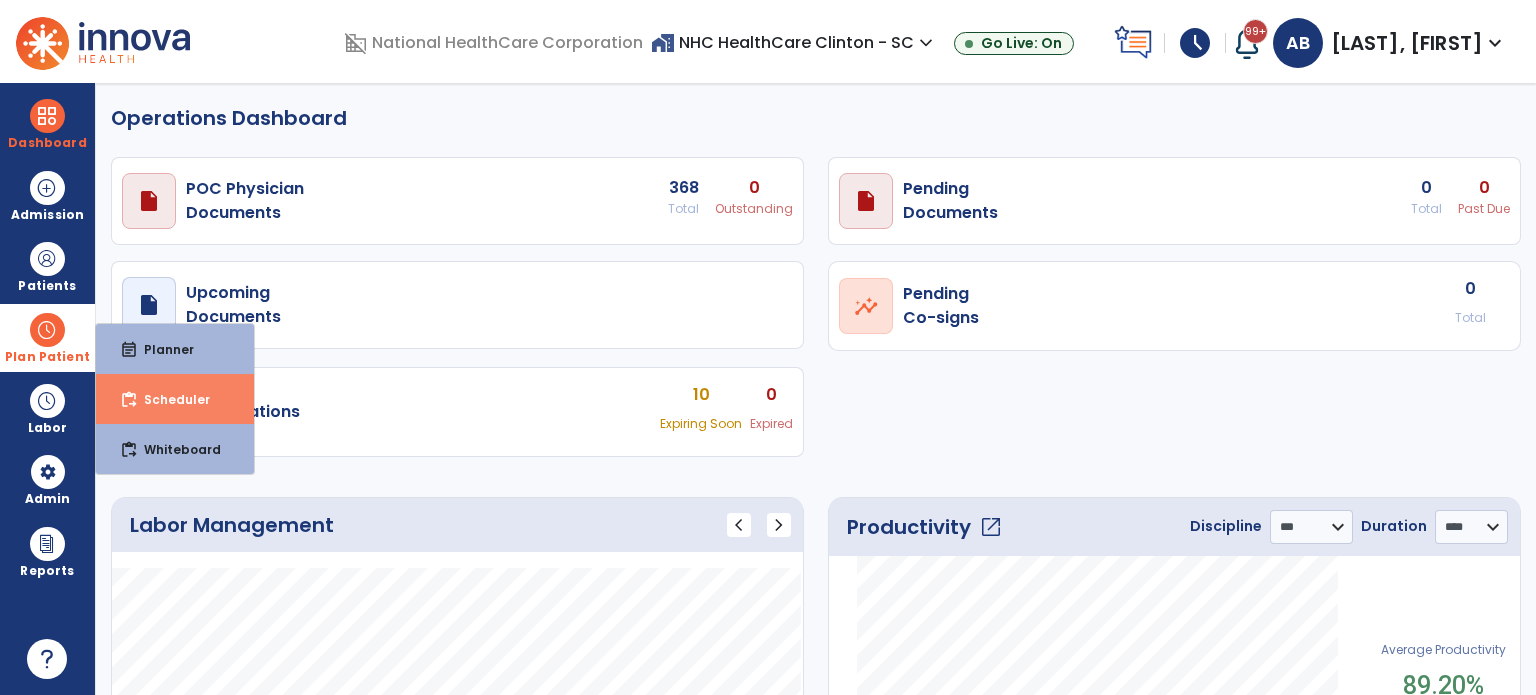 click on "content_paste_go  Scheduler" at bounding box center [175, 399] 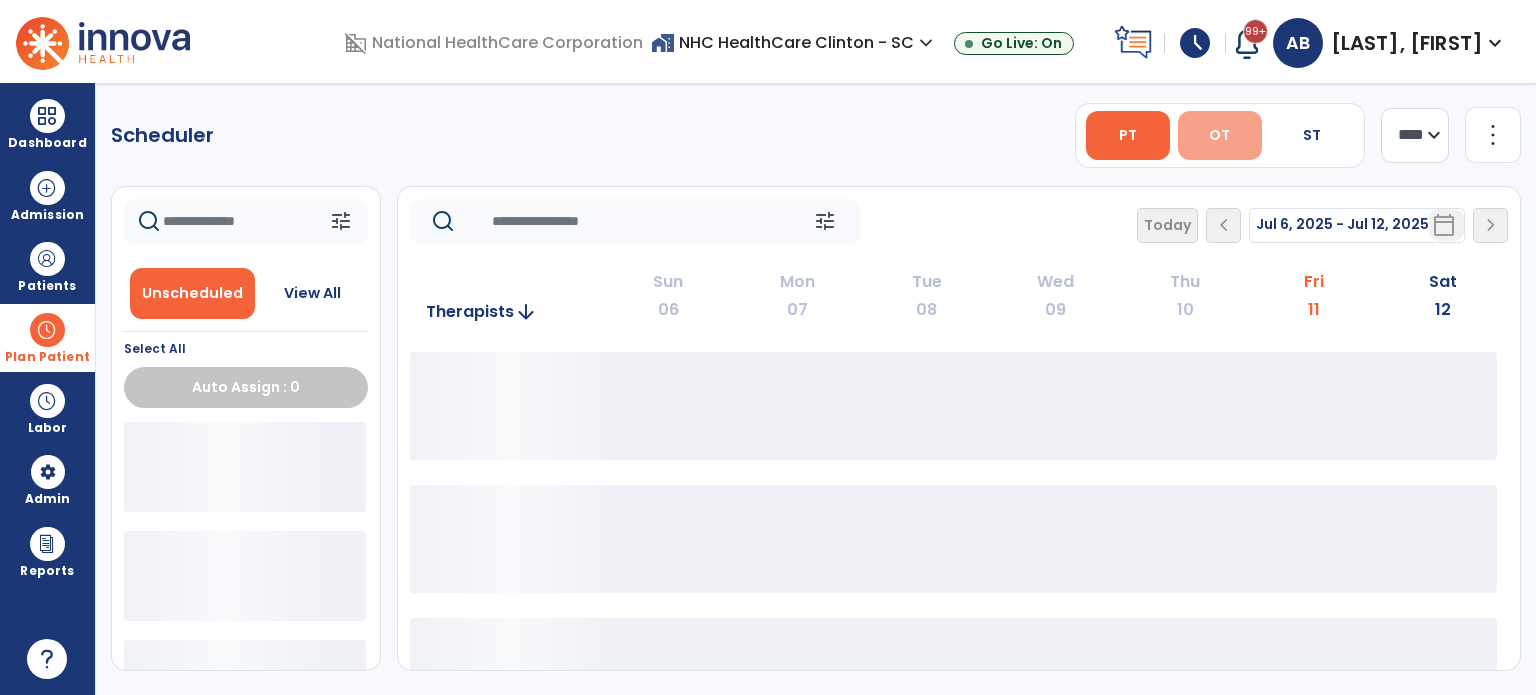 click on "OT" at bounding box center (1220, 135) 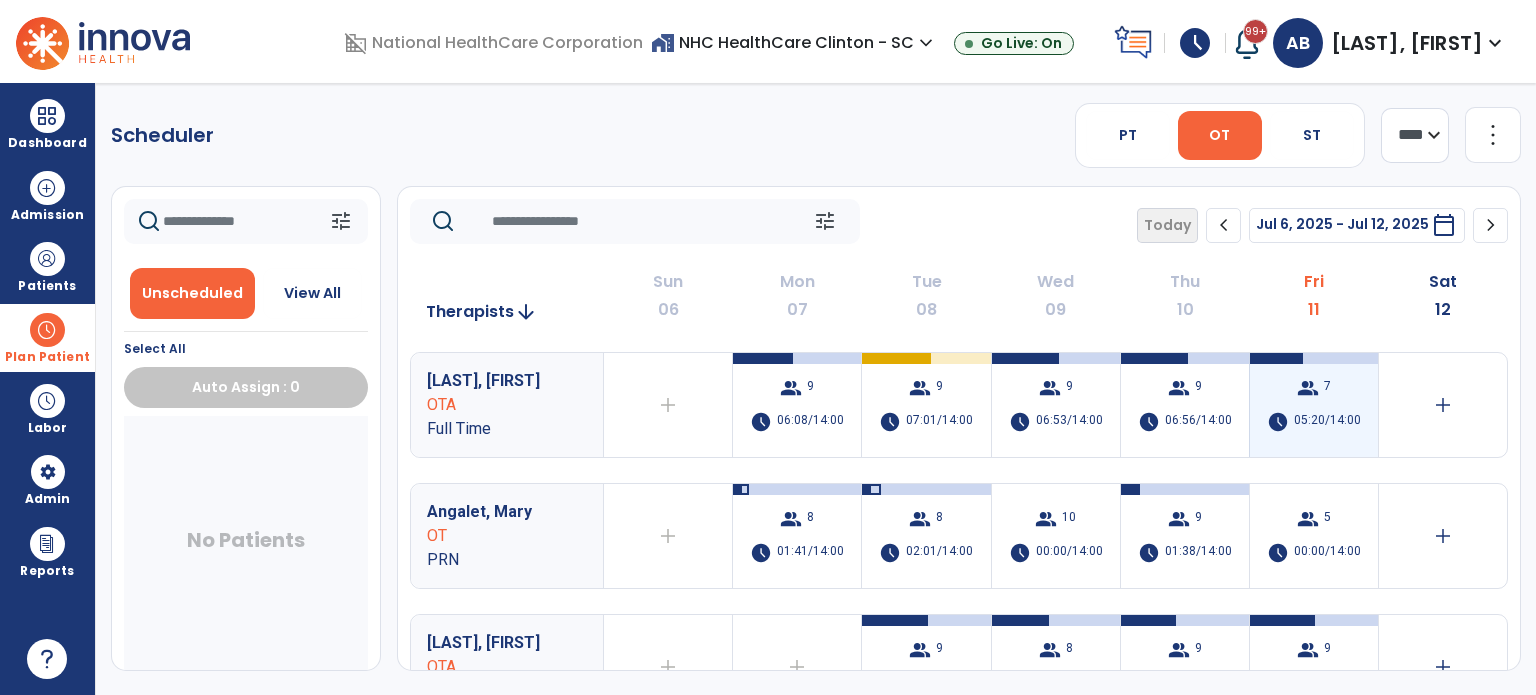click on "05:20/14:00" at bounding box center (1327, 422) 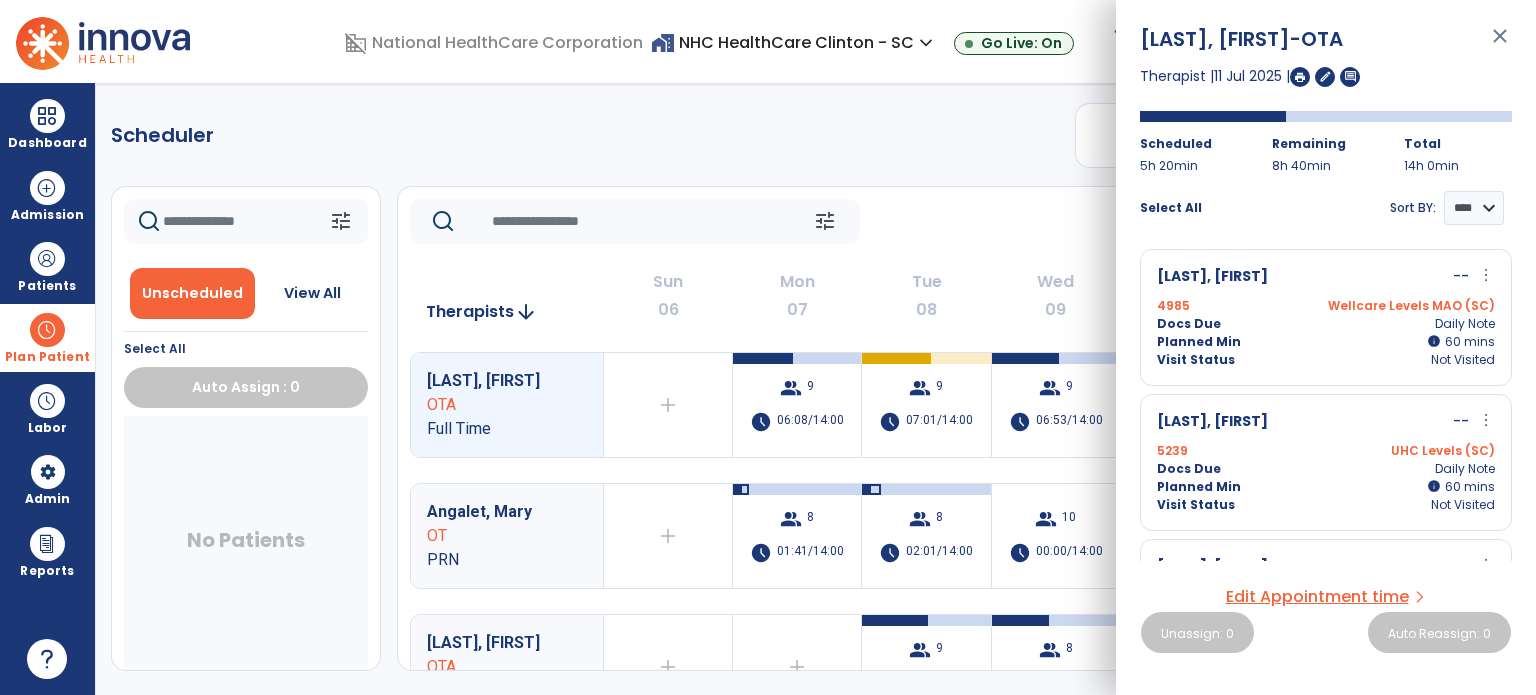 click at bounding box center (1300, 77) 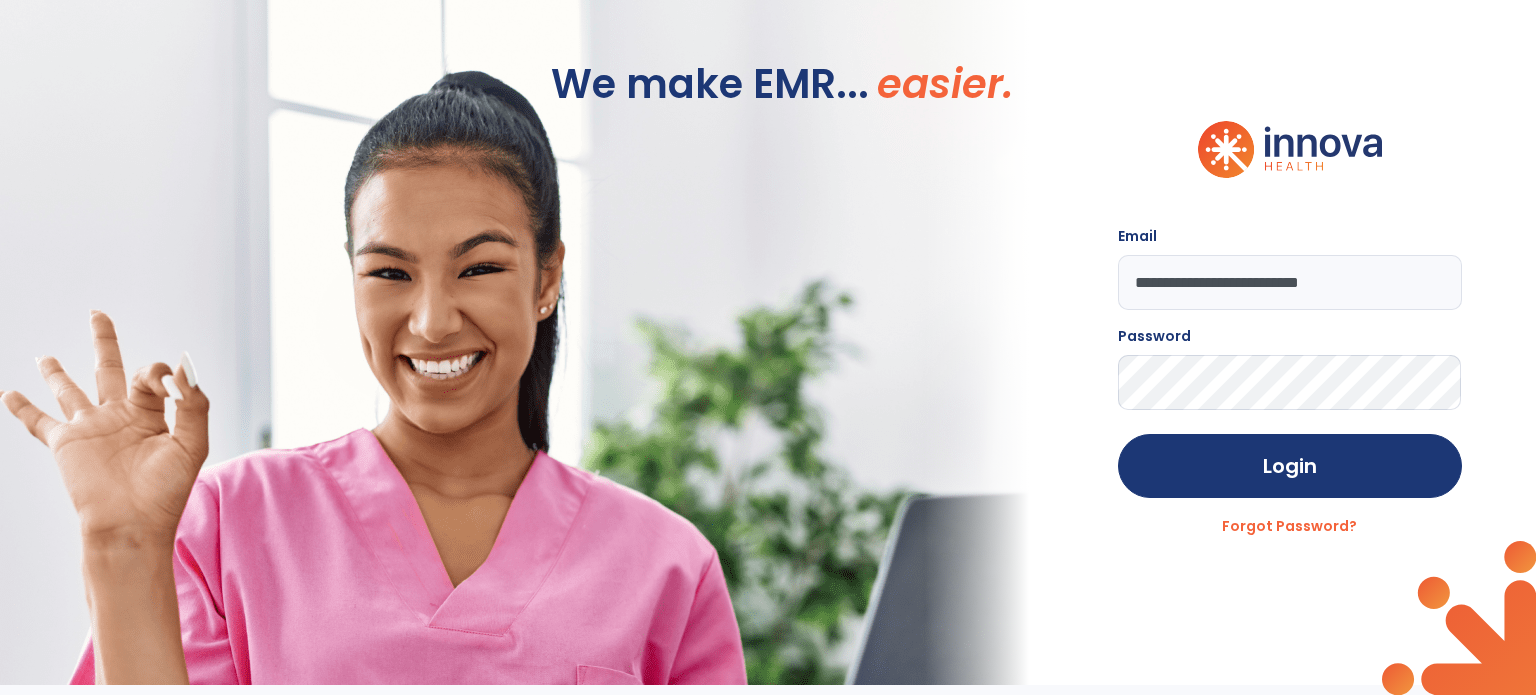 scroll, scrollTop: 0, scrollLeft: 0, axis: both 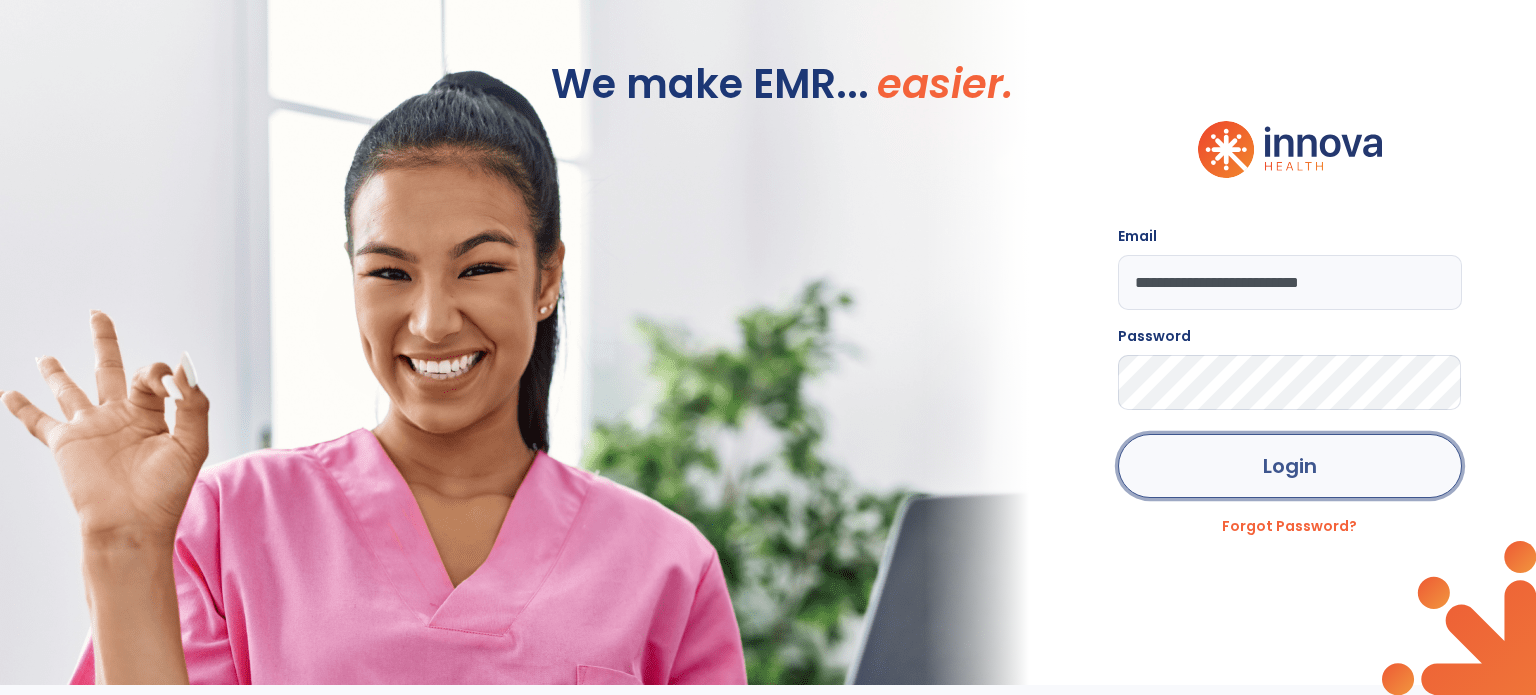 click on "Login" 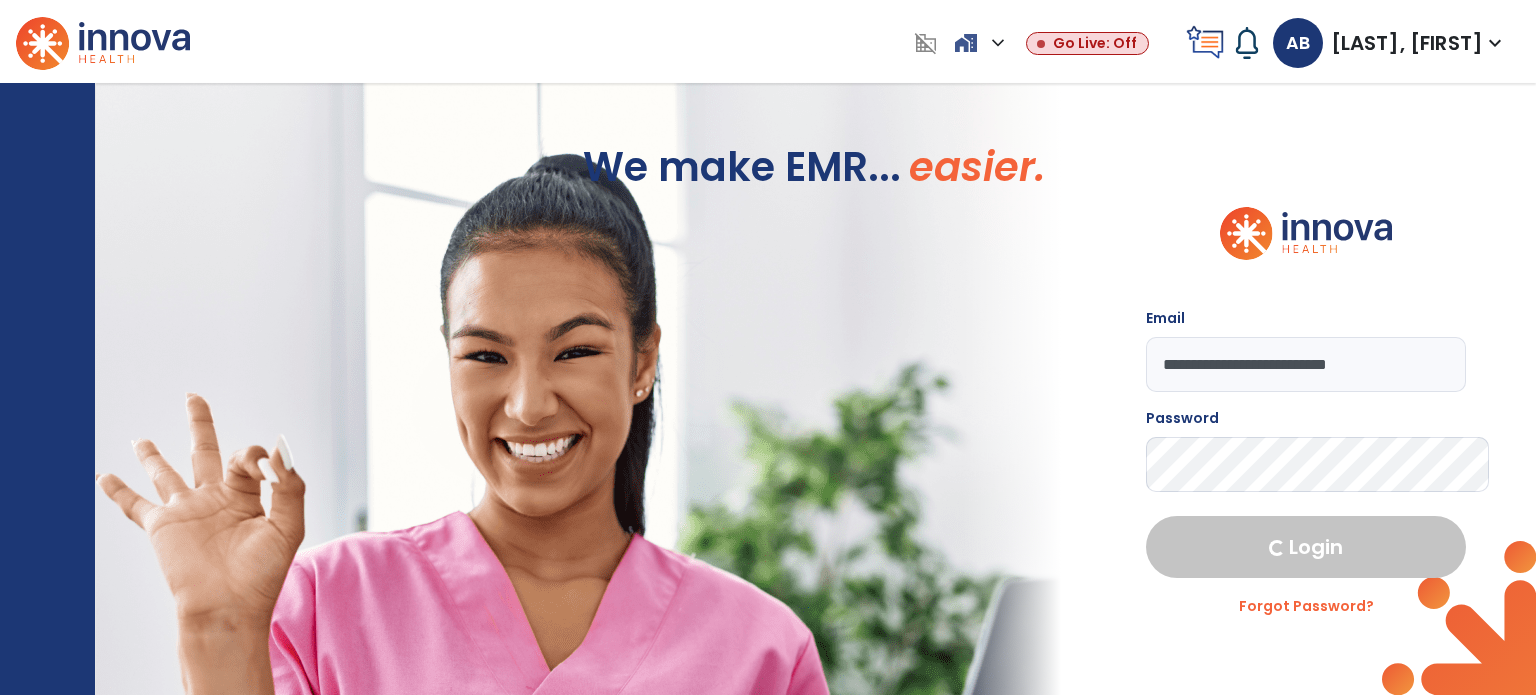 select on "***" 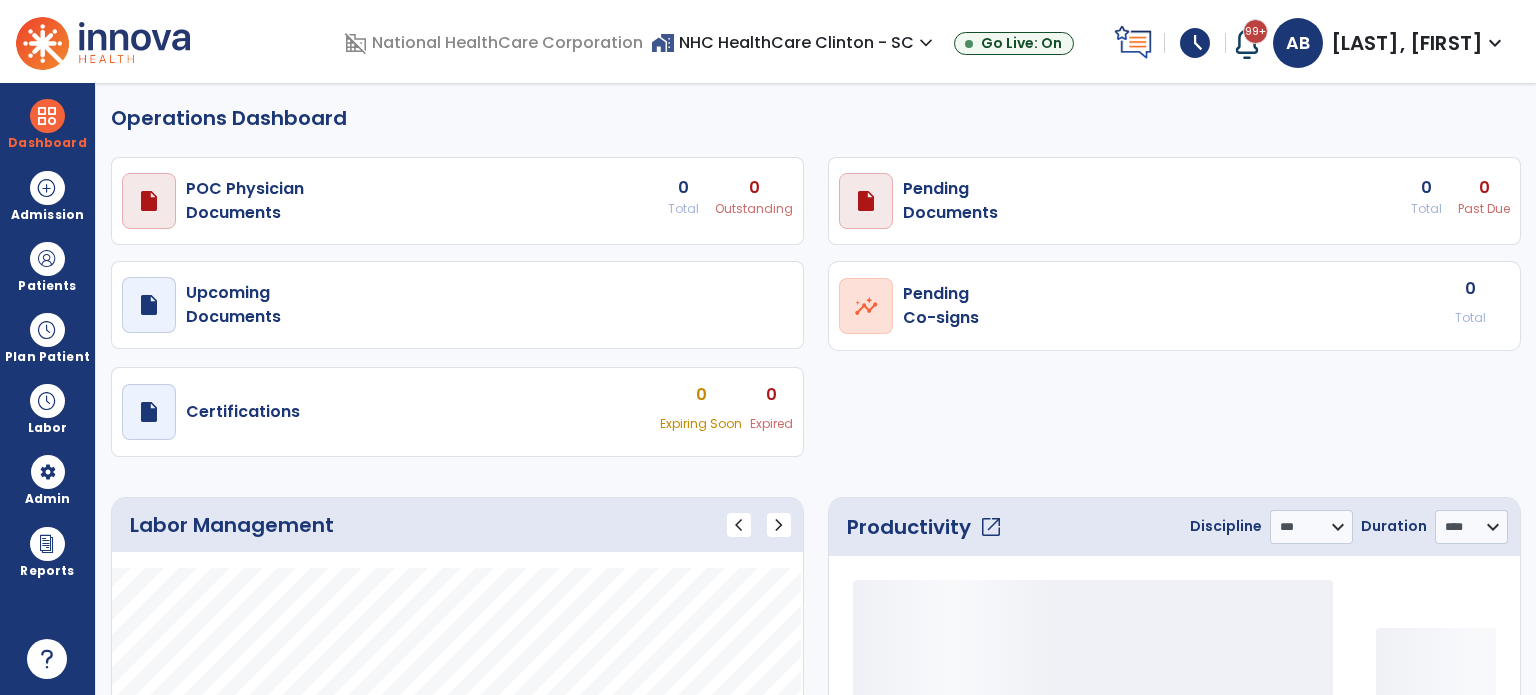 select on "***" 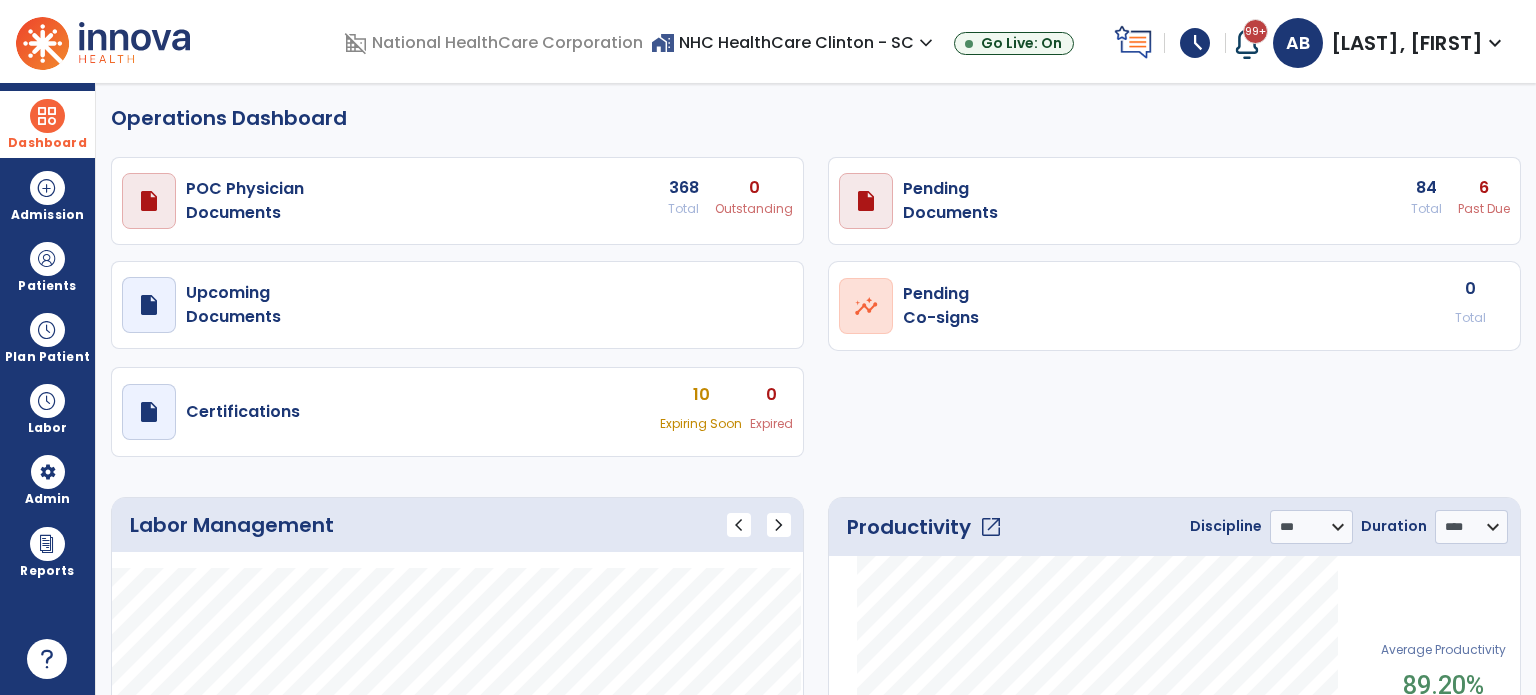 click at bounding box center [47, 116] 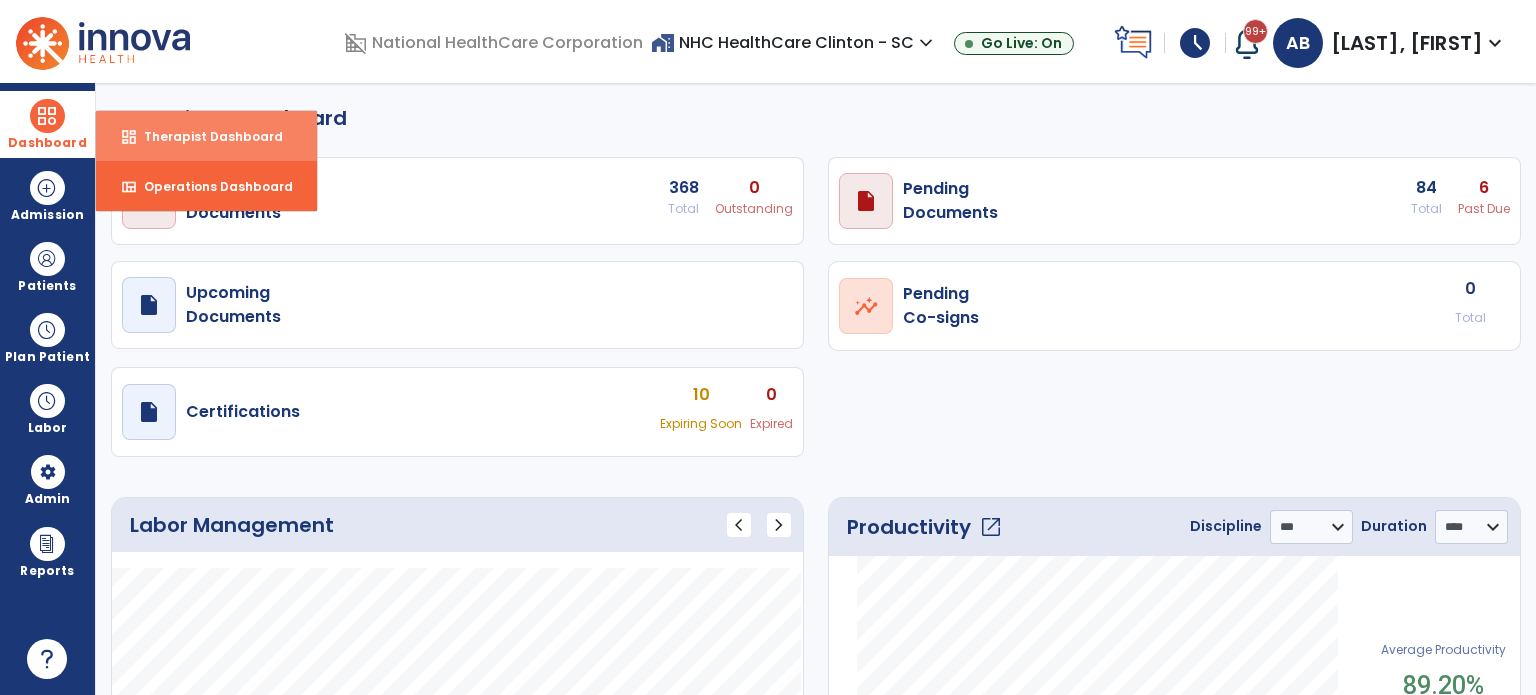 click on "dashboard  Therapist Dashboard" at bounding box center (206, 136) 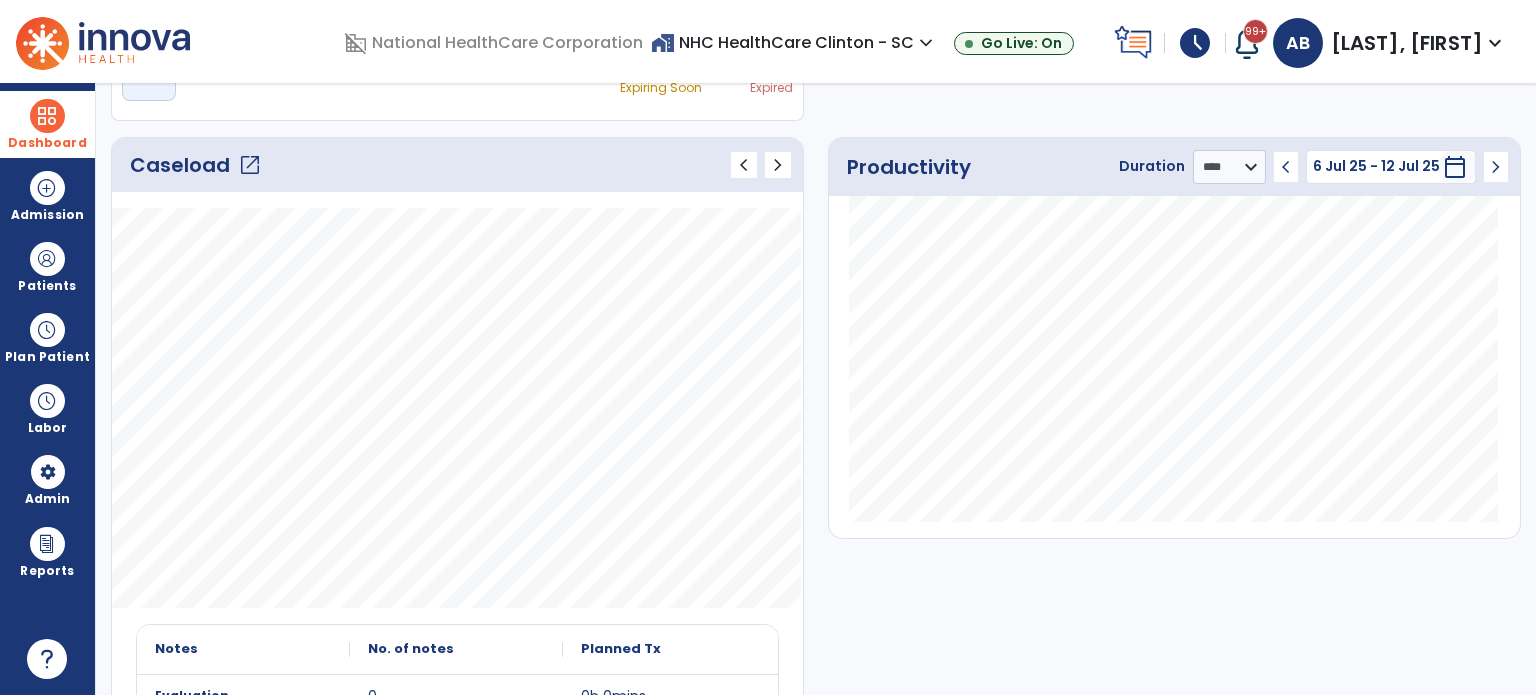 scroll, scrollTop: 449, scrollLeft: 0, axis: vertical 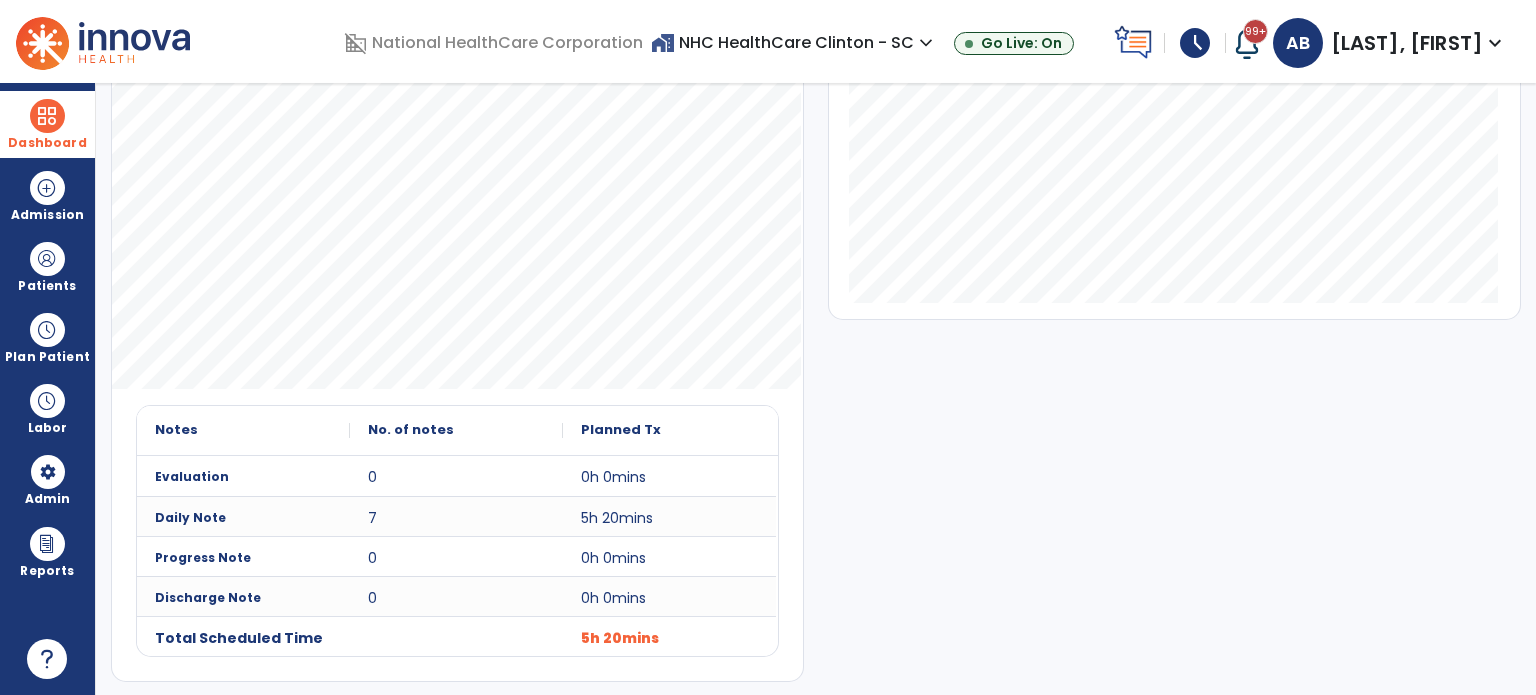 click at bounding box center [47, 116] 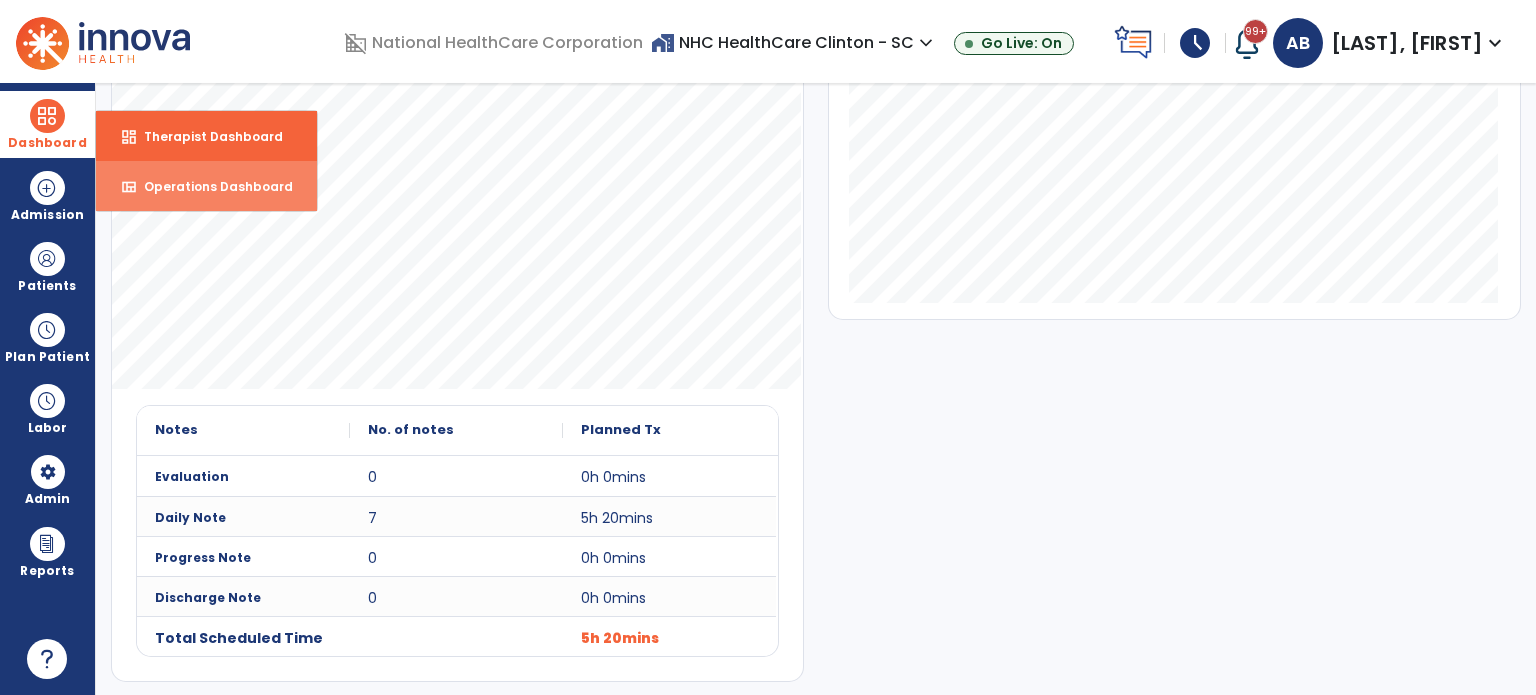 click on "Operations Dashboard" at bounding box center (210, 186) 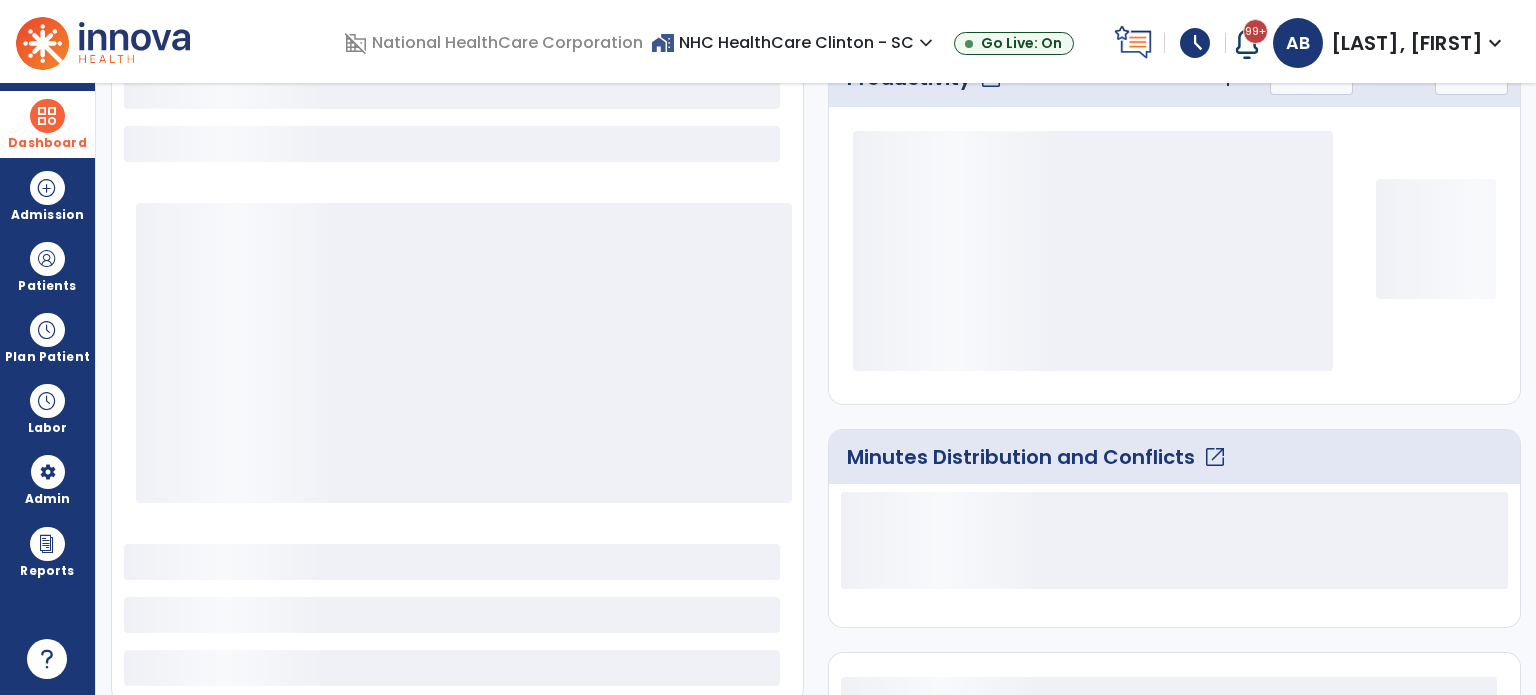 select on "***" 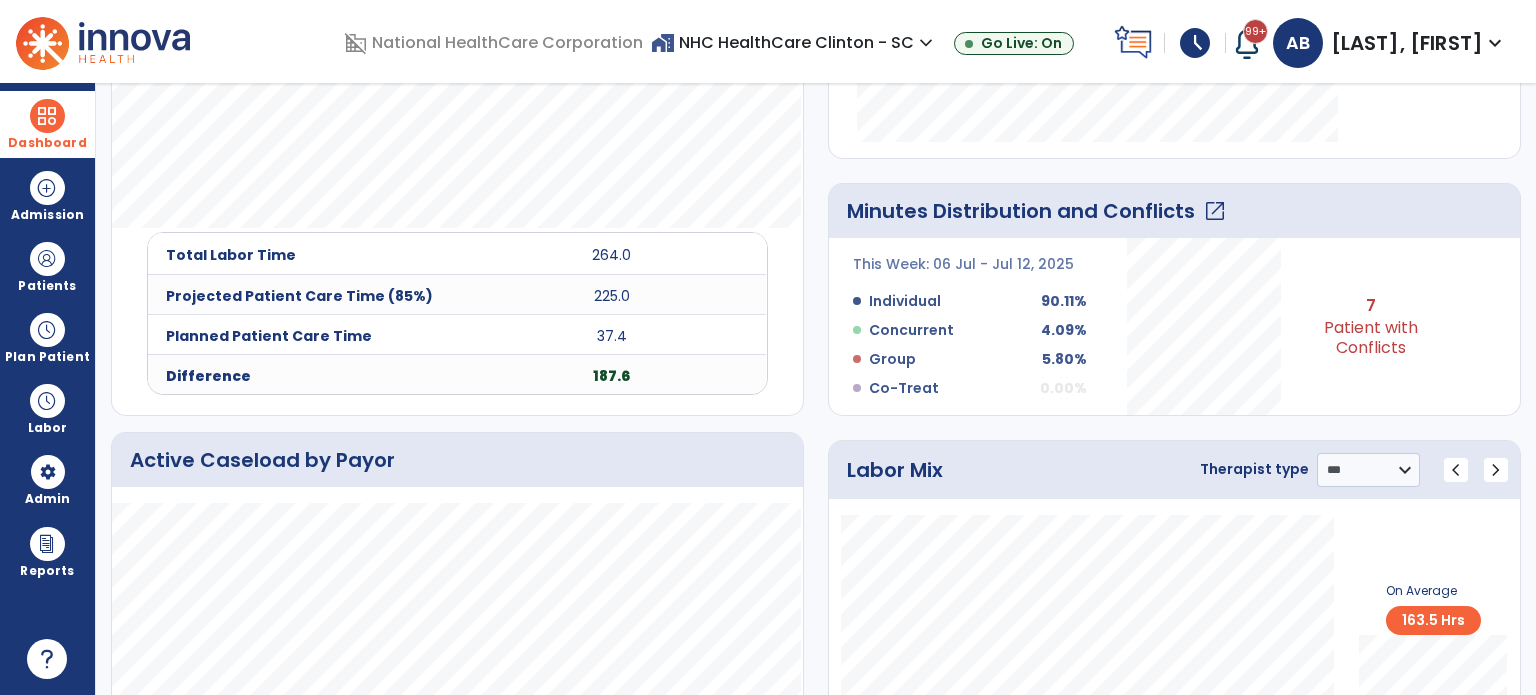scroll, scrollTop: 745, scrollLeft: 0, axis: vertical 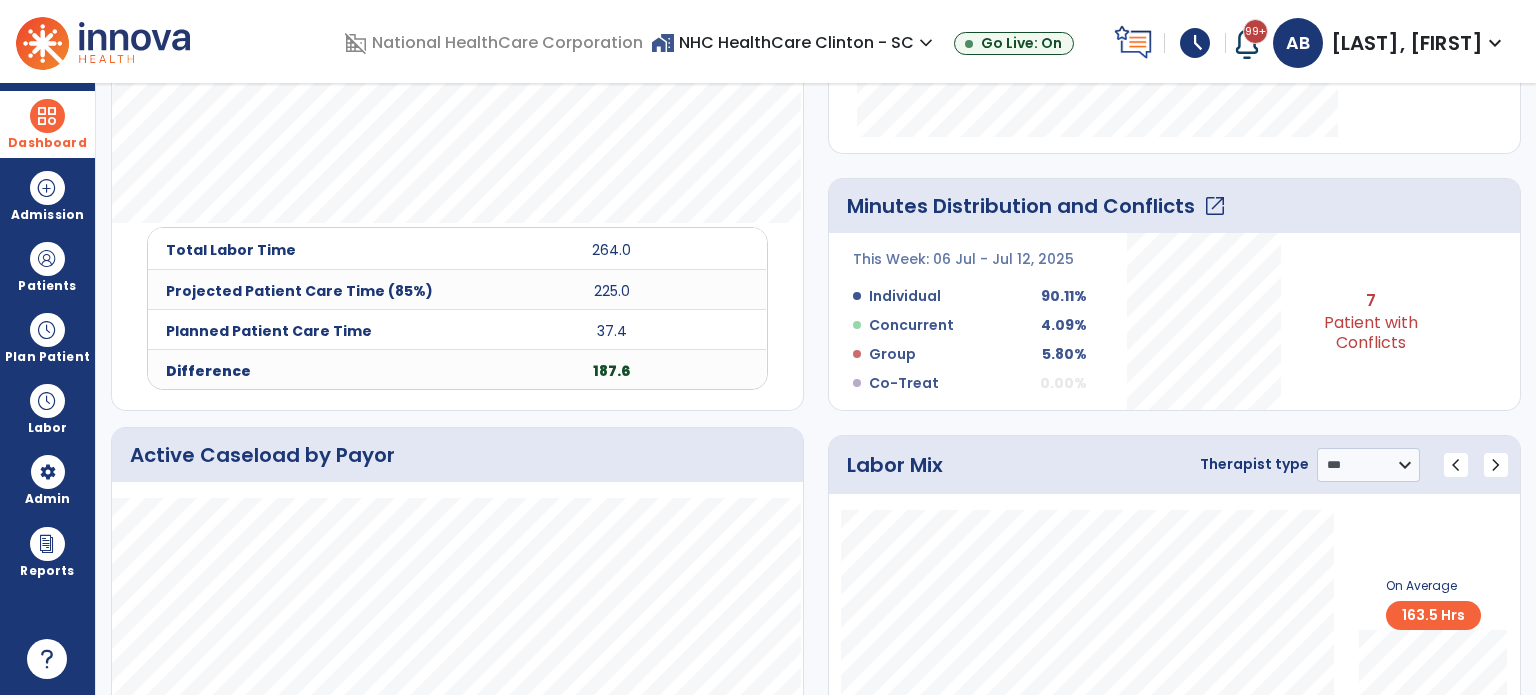 click on "open_in_new" 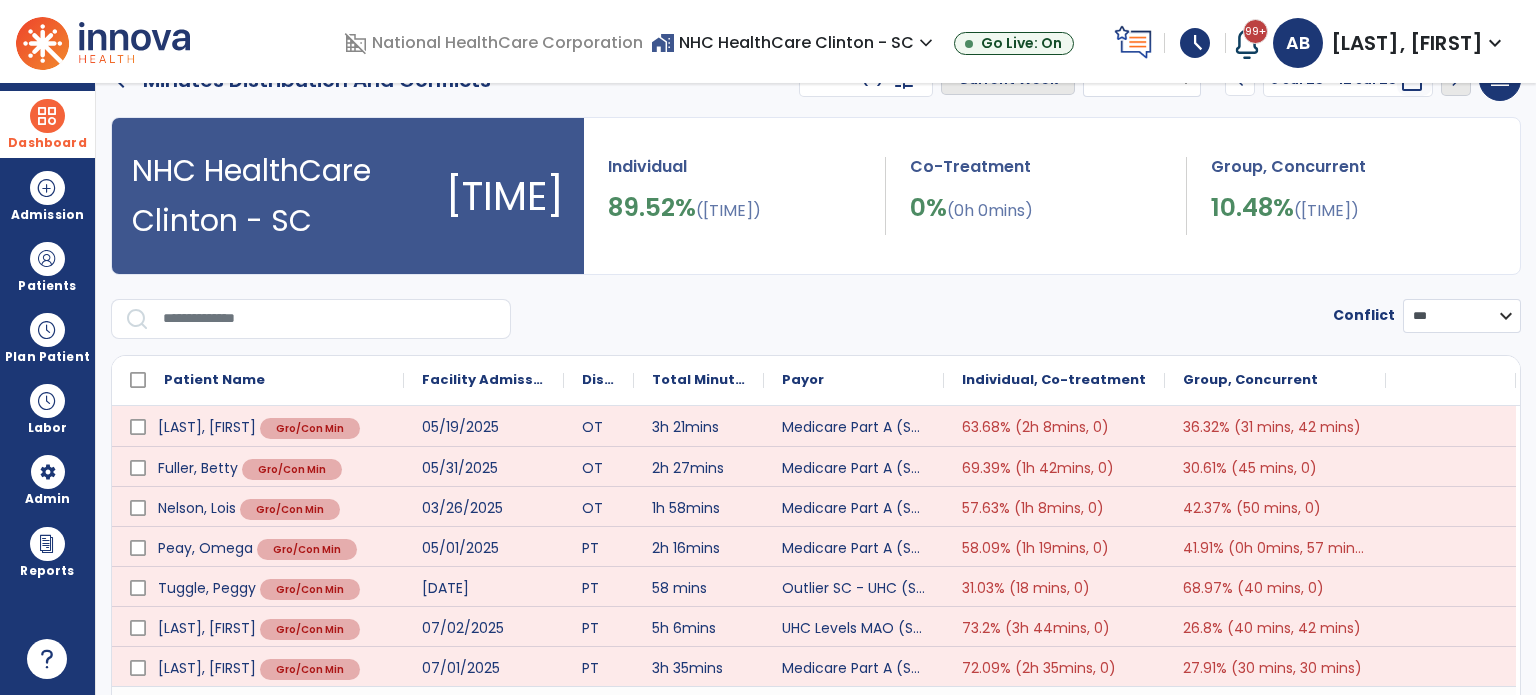 scroll, scrollTop: 0, scrollLeft: 0, axis: both 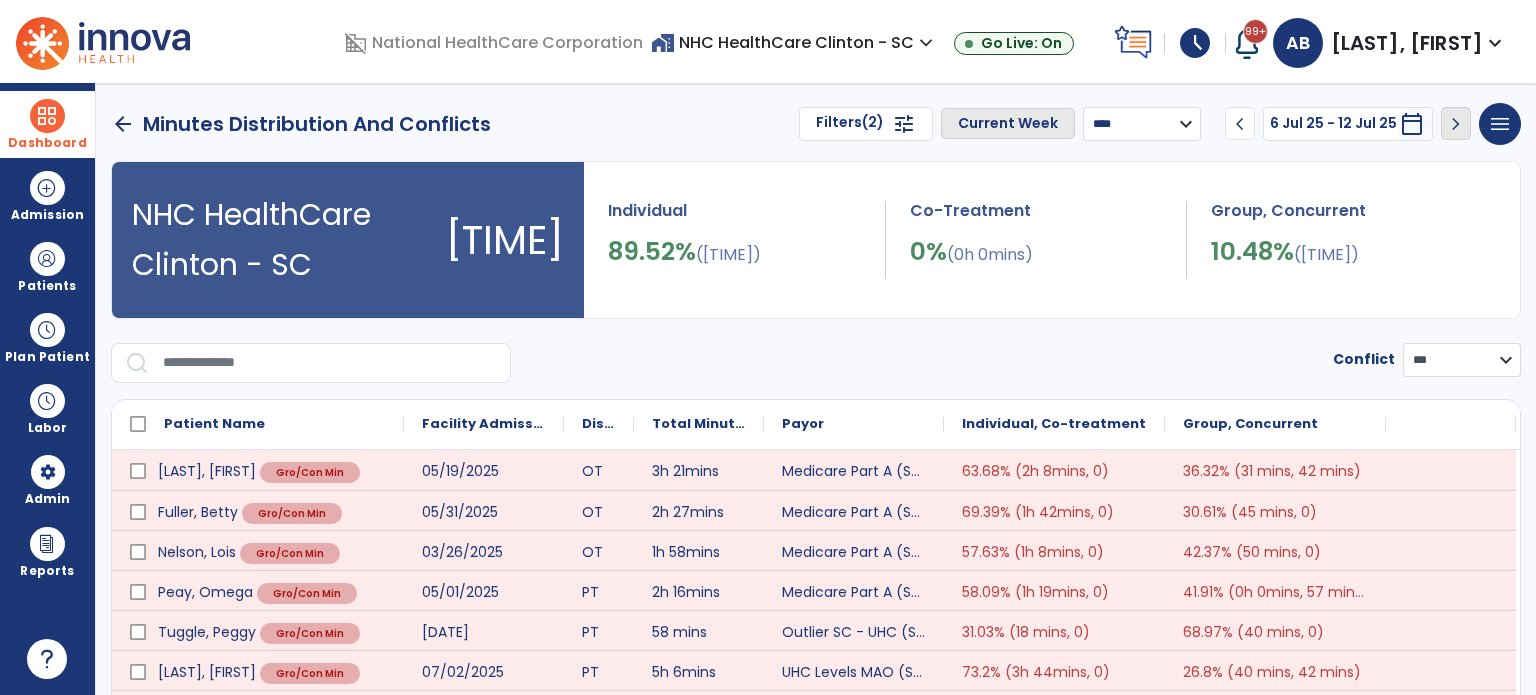 click on "**********" at bounding box center (1142, 124) 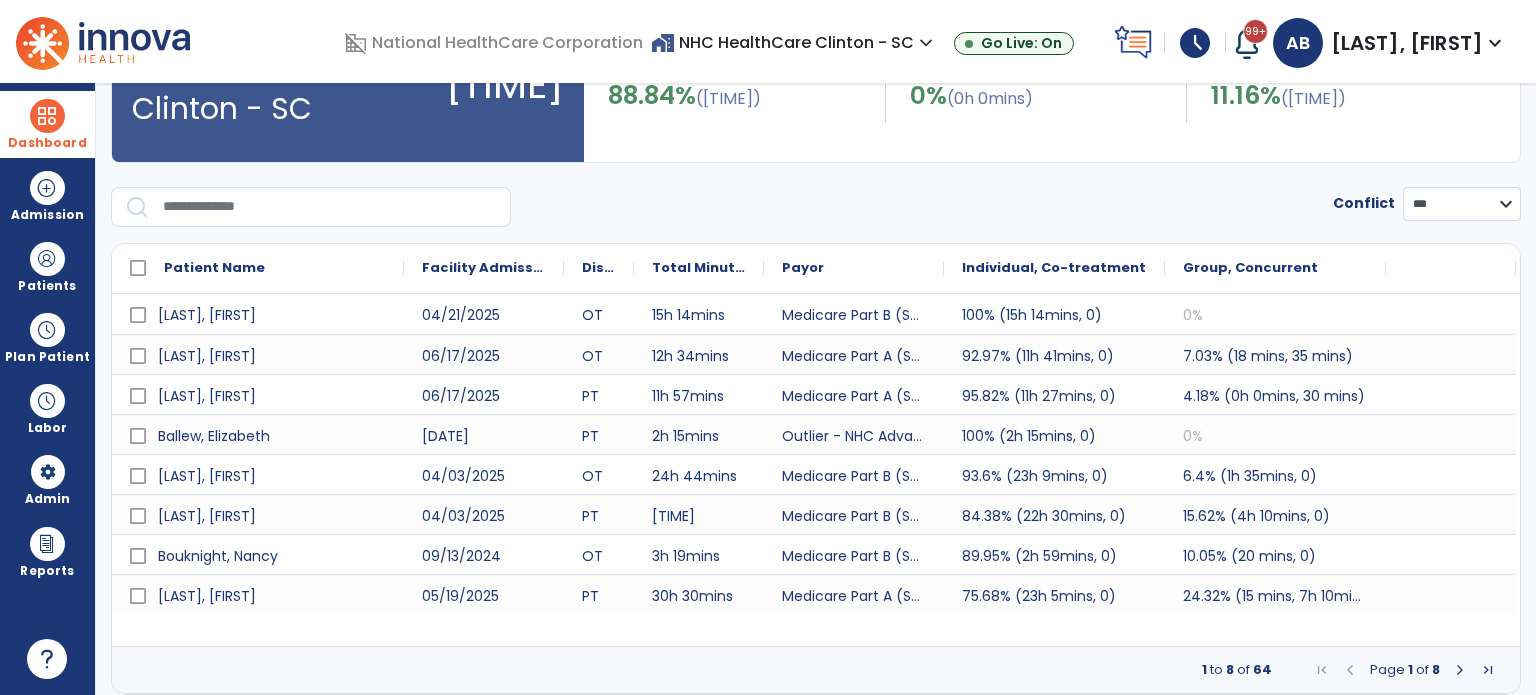 scroll, scrollTop: 0, scrollLeft: 0, axis: both 